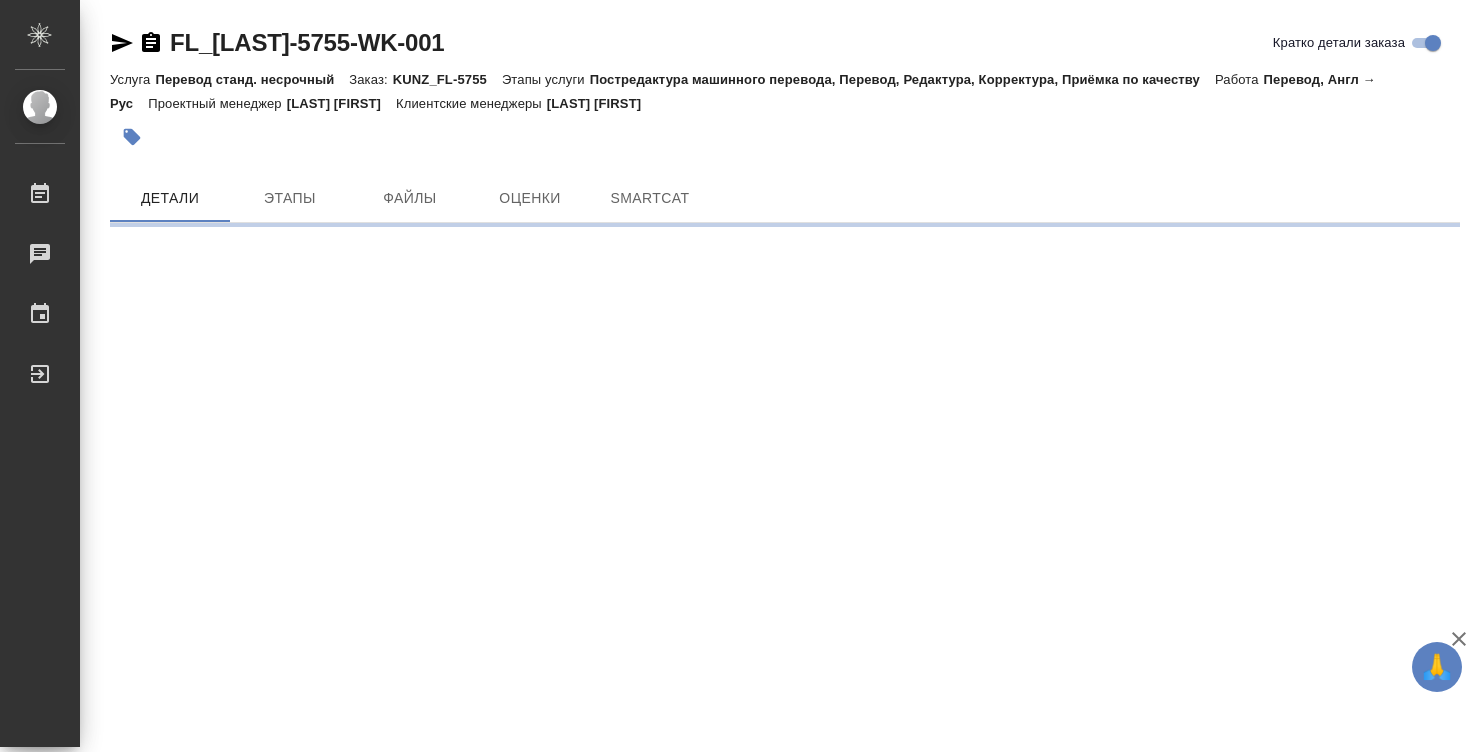 scroll, scrollTop: 0, scrollLeft: 0, axis: both 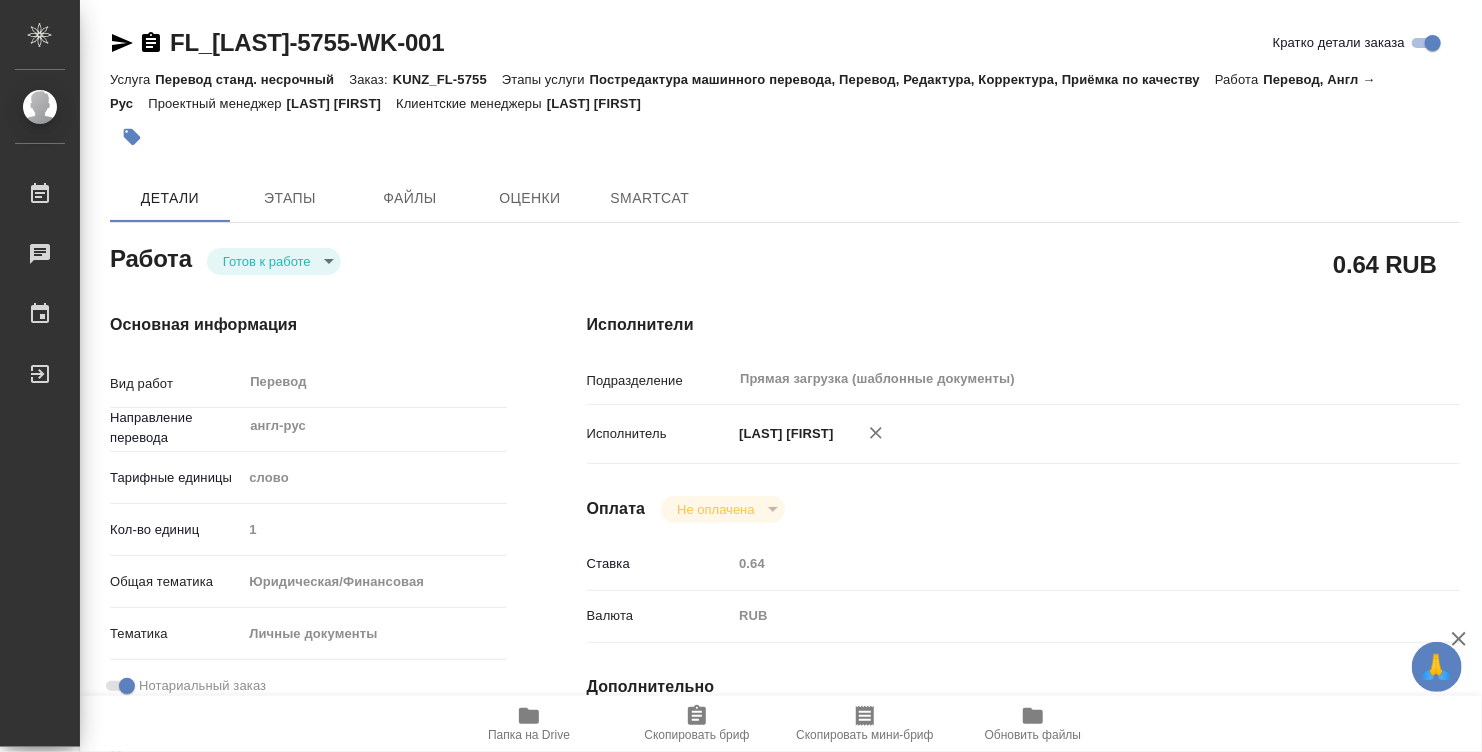 type on "x" 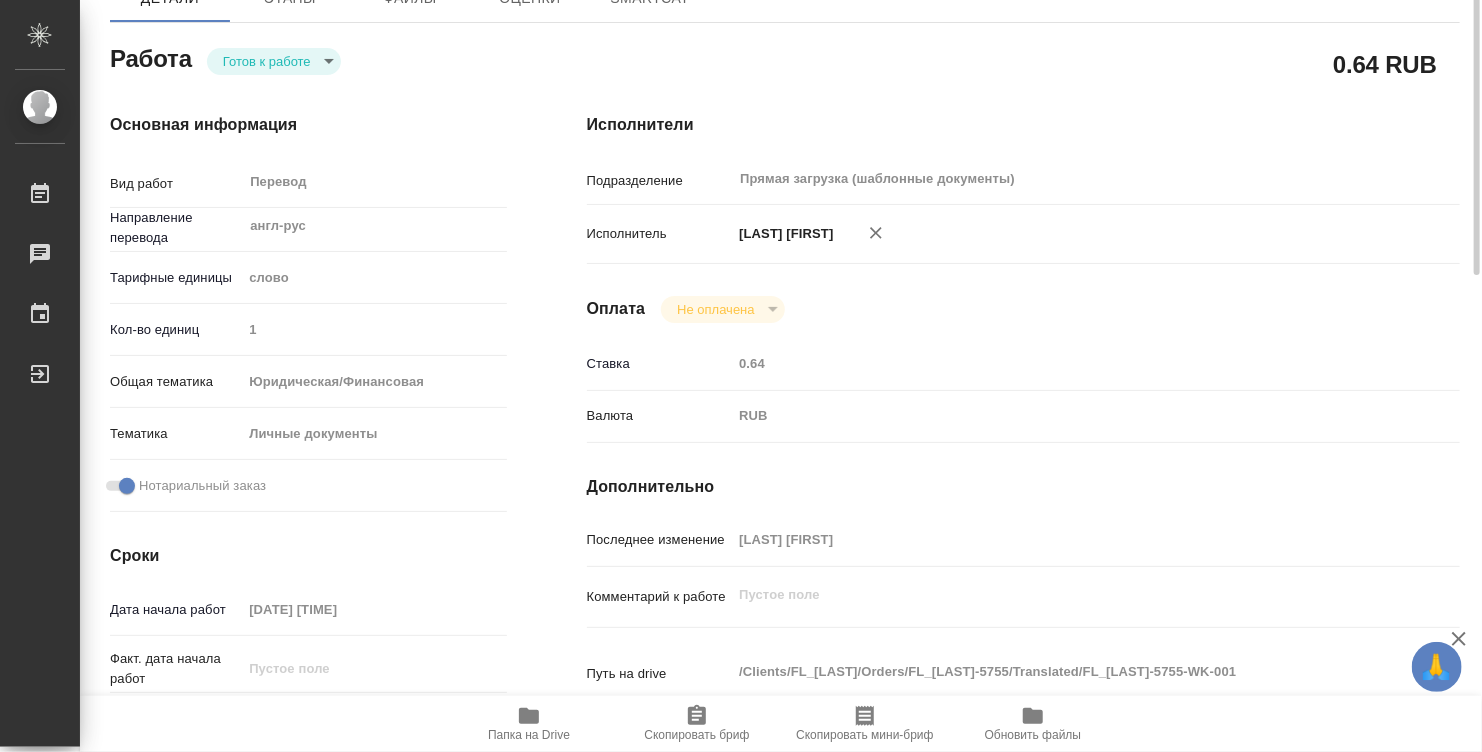 type on "x" 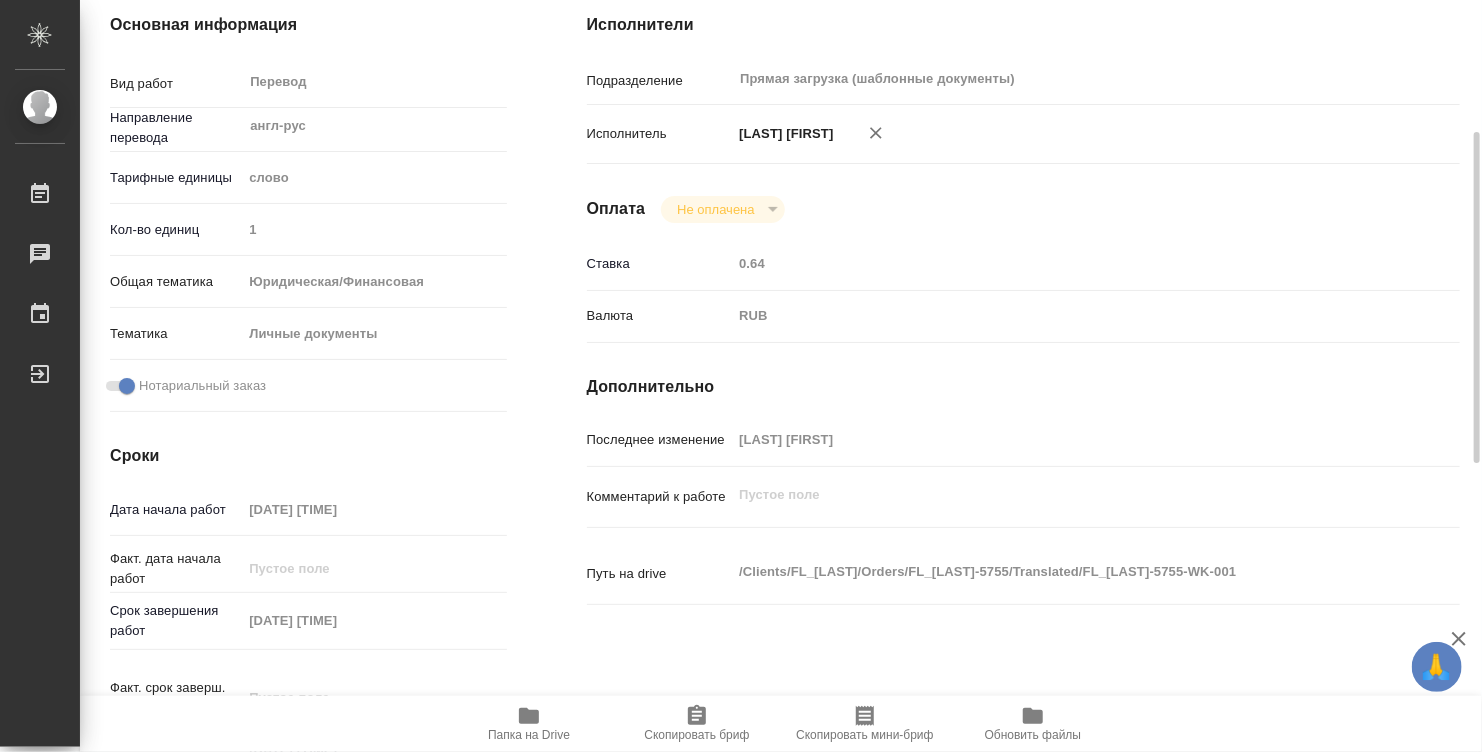 type on "x" 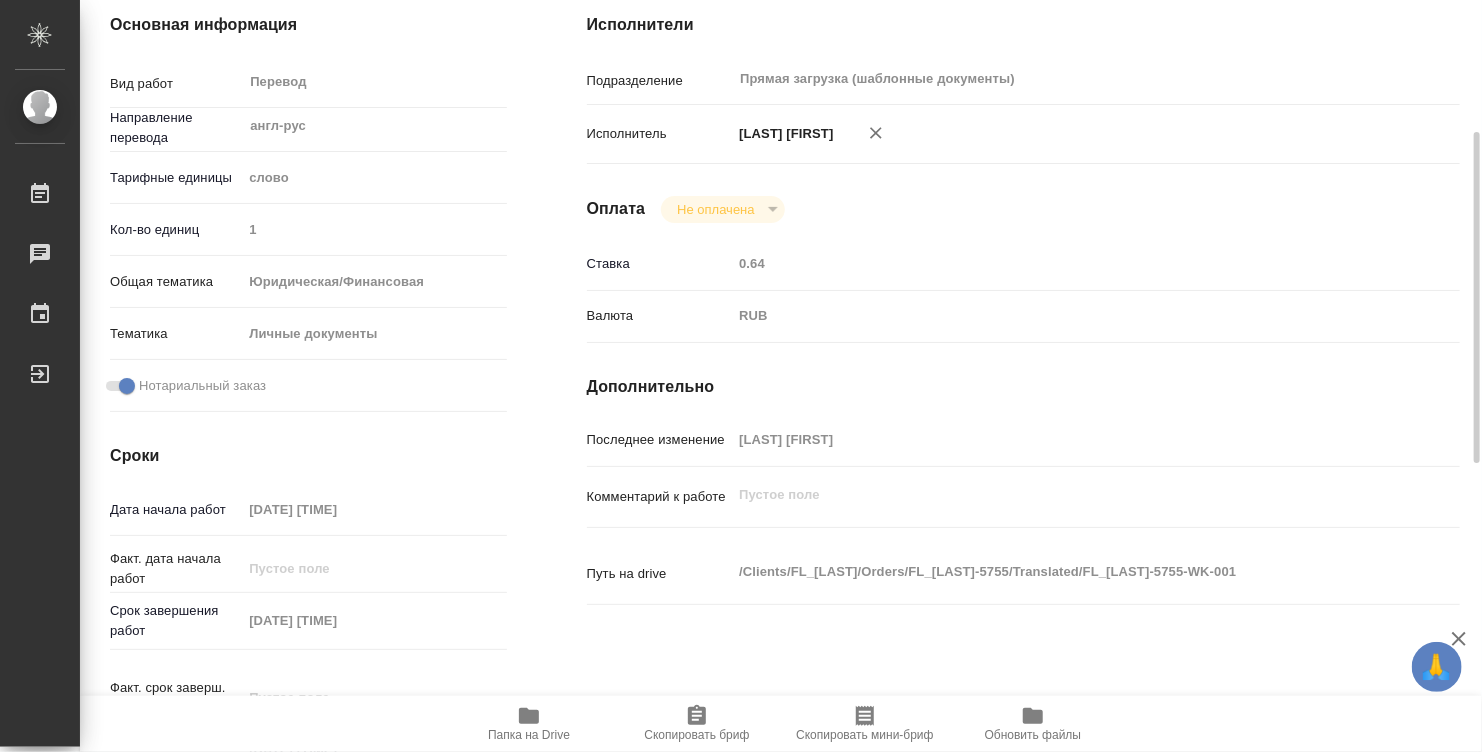 type on "x" 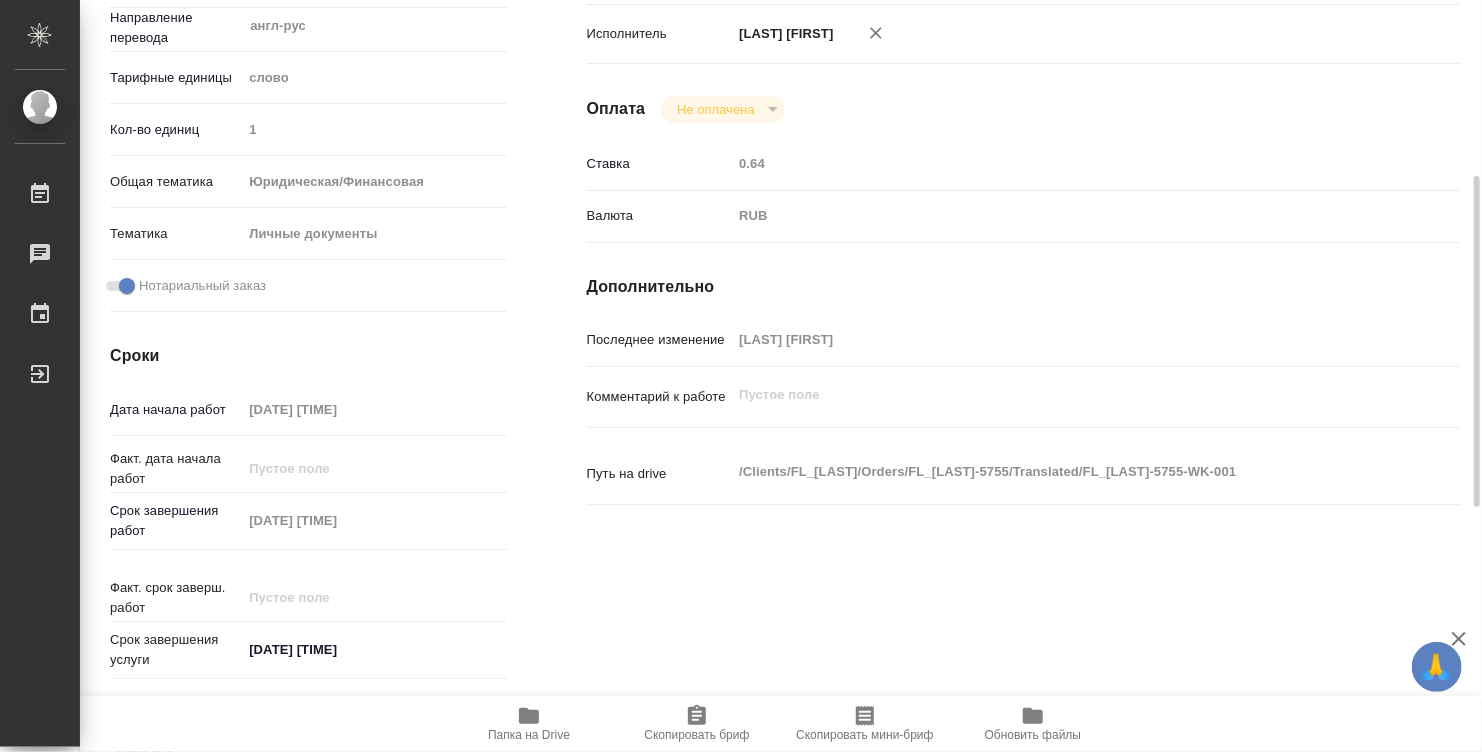 type on "x" 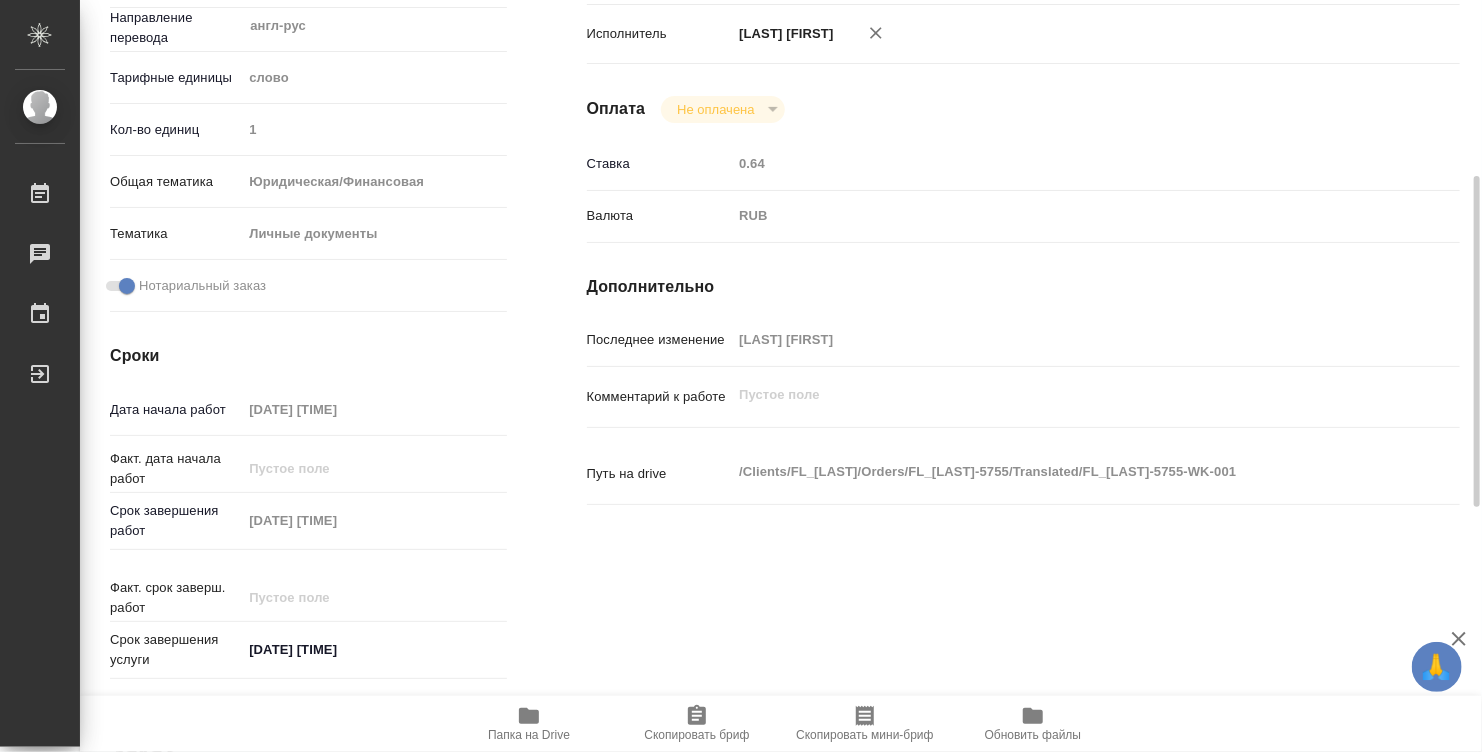 type on "x" 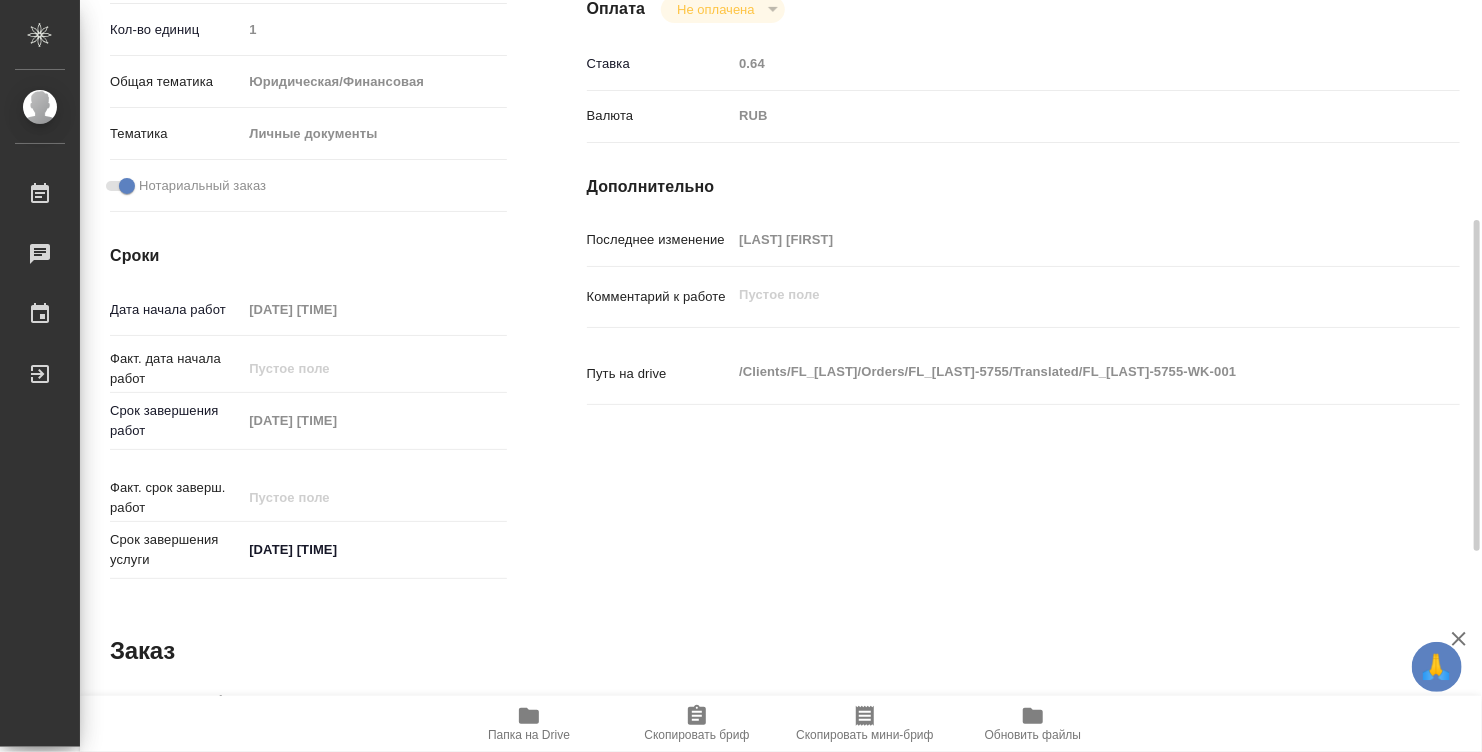 type on "x" 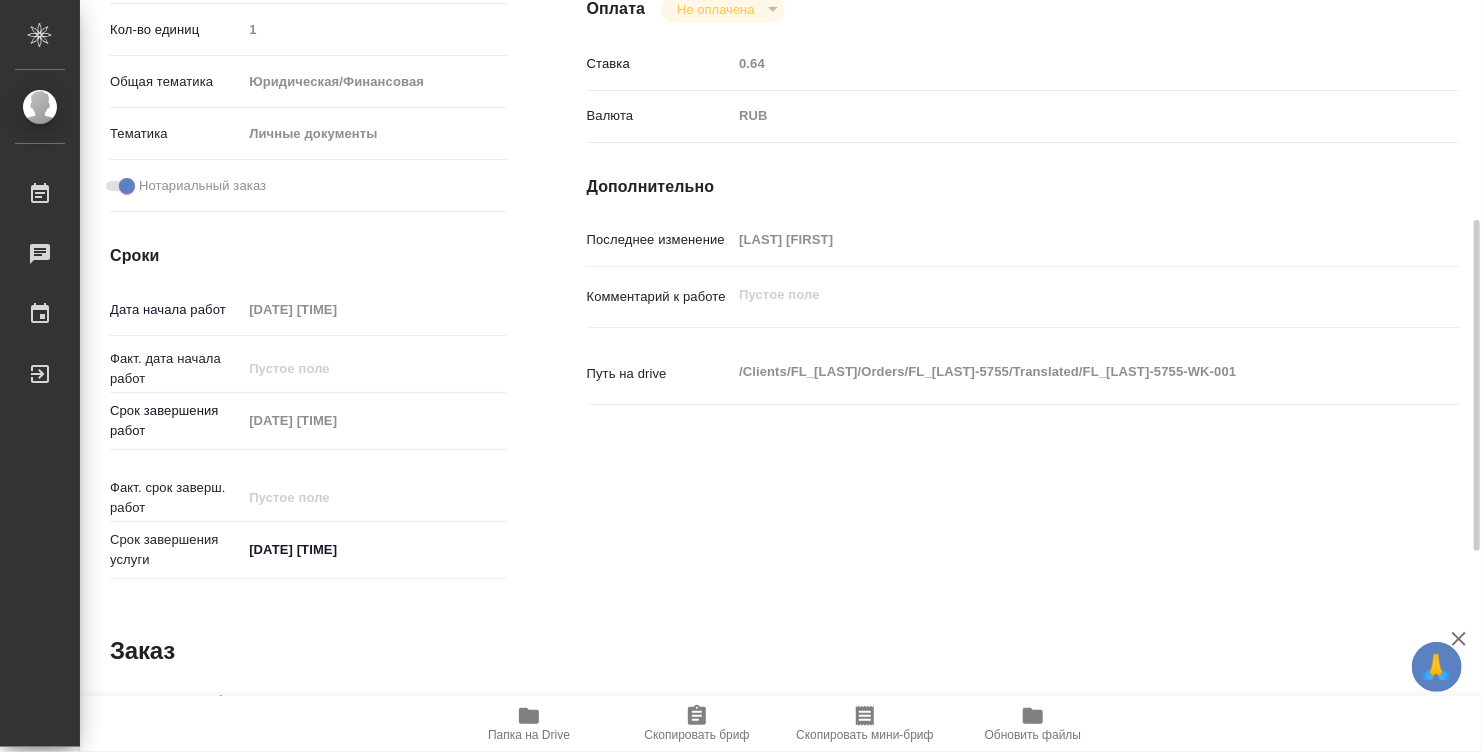 type on "x" 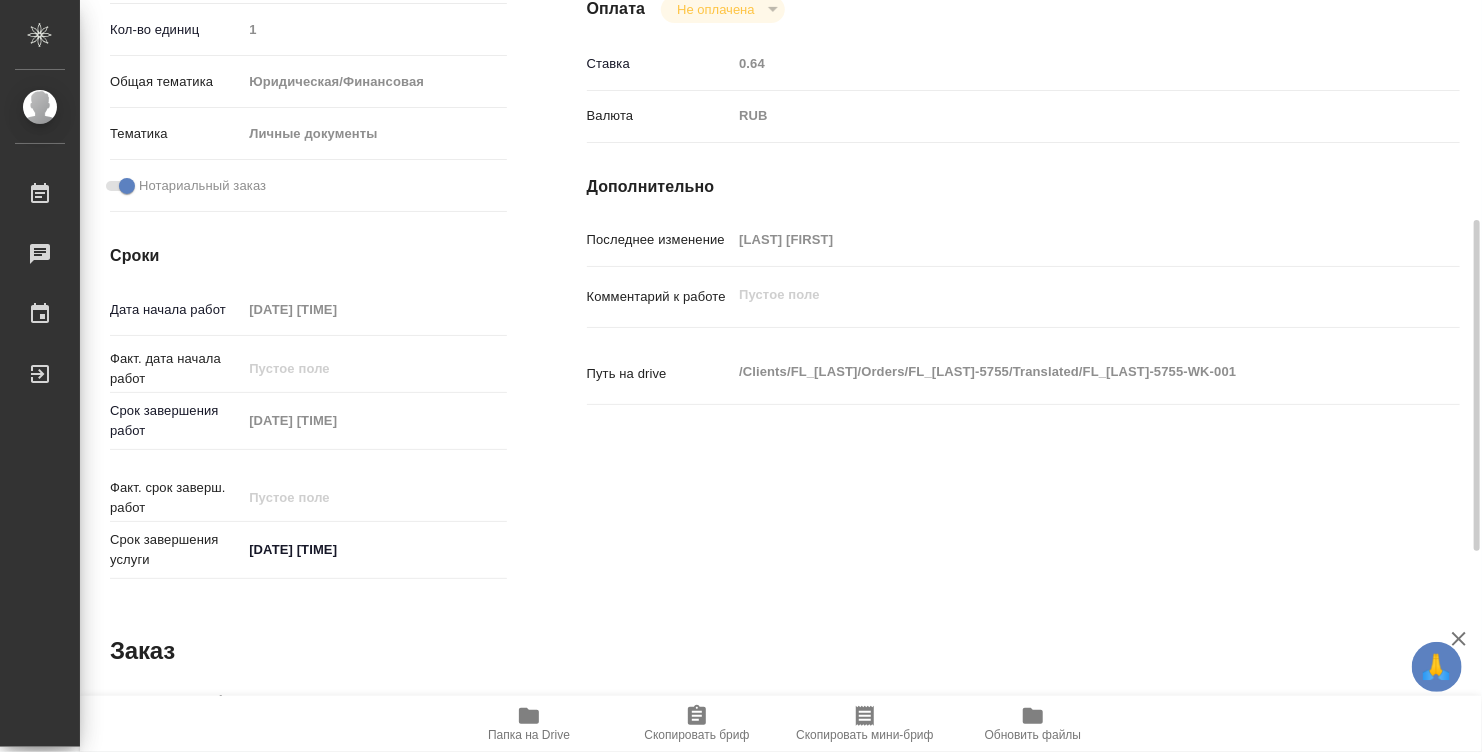 scroll, scrollTop: 0, scrollLeft: 0, axis: both 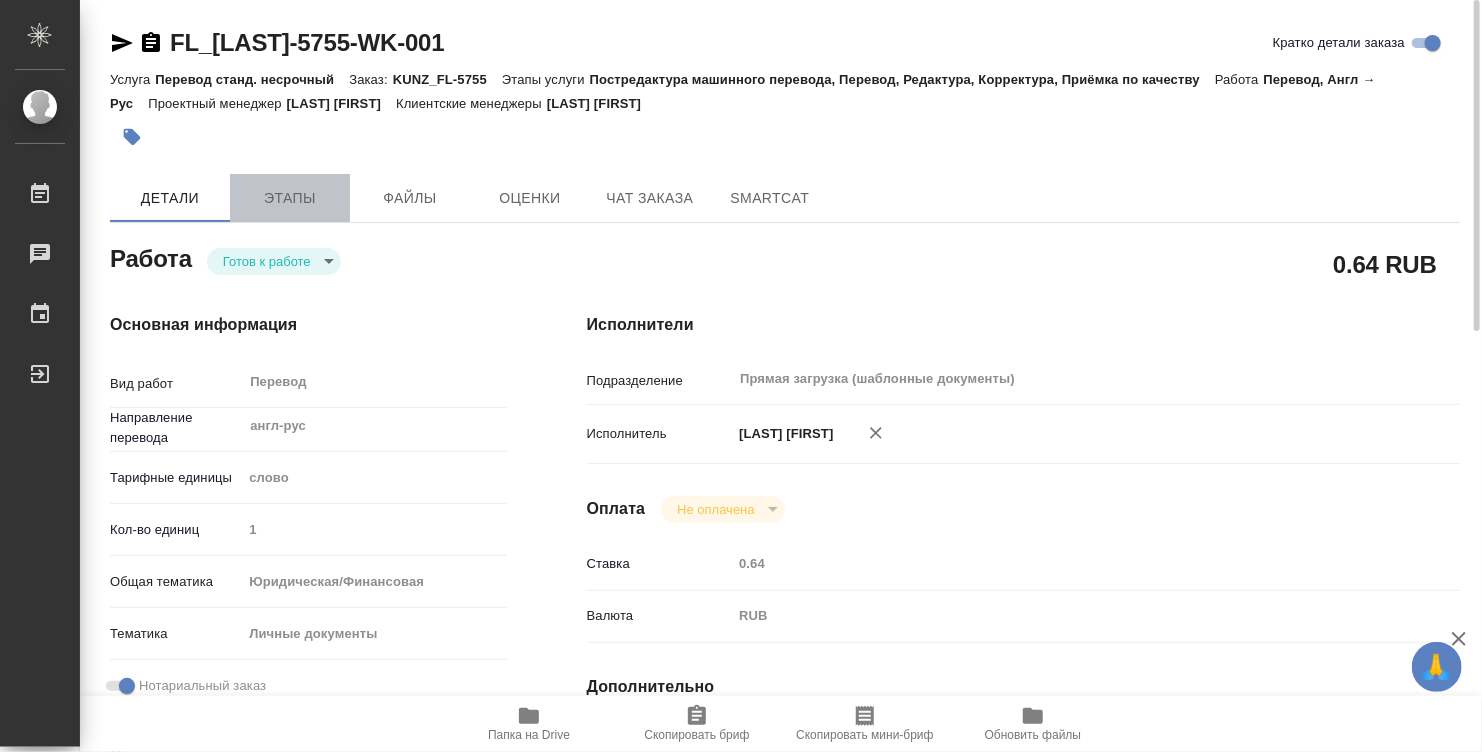 click on "Этапы" at bounding box center [290, 198] 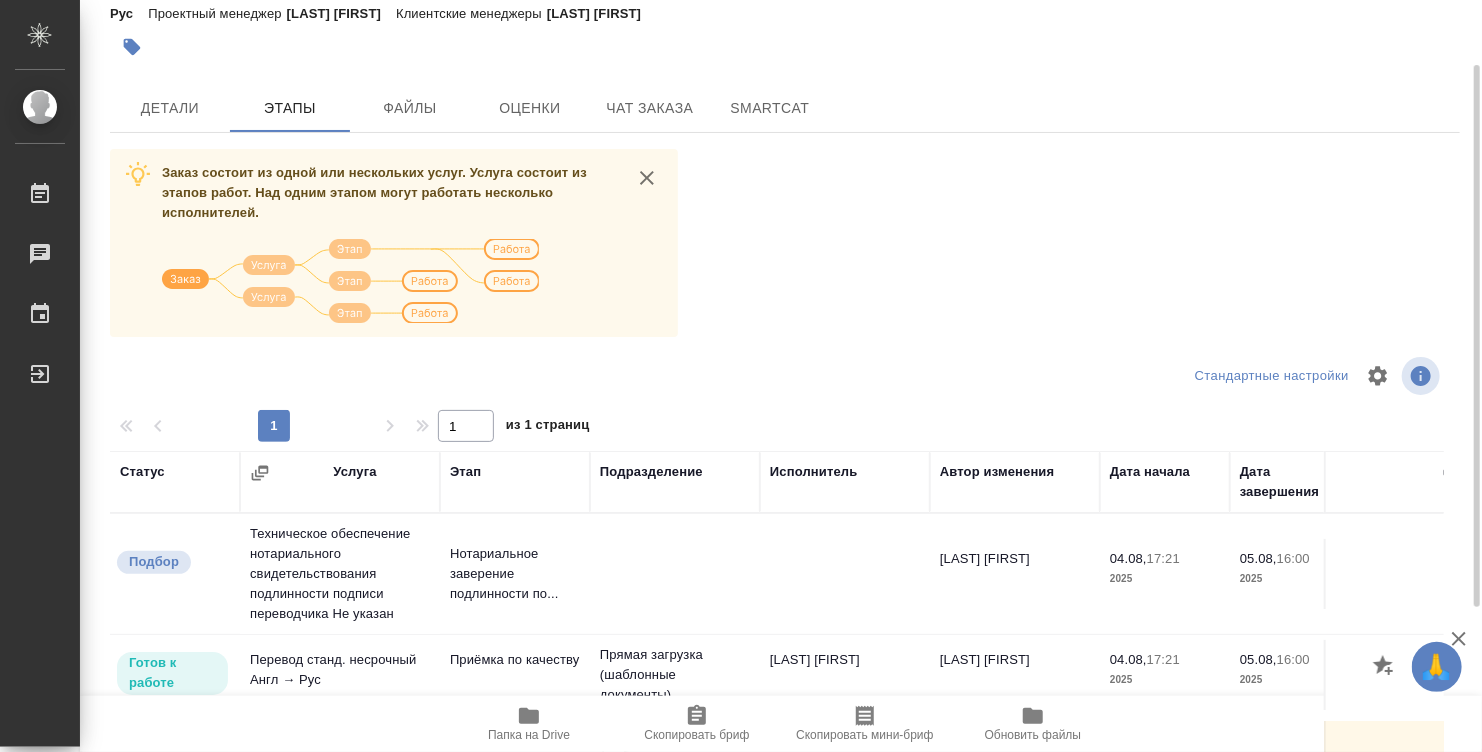 scroll, scrollTop: 0, scrollLeft: 0, axis: both 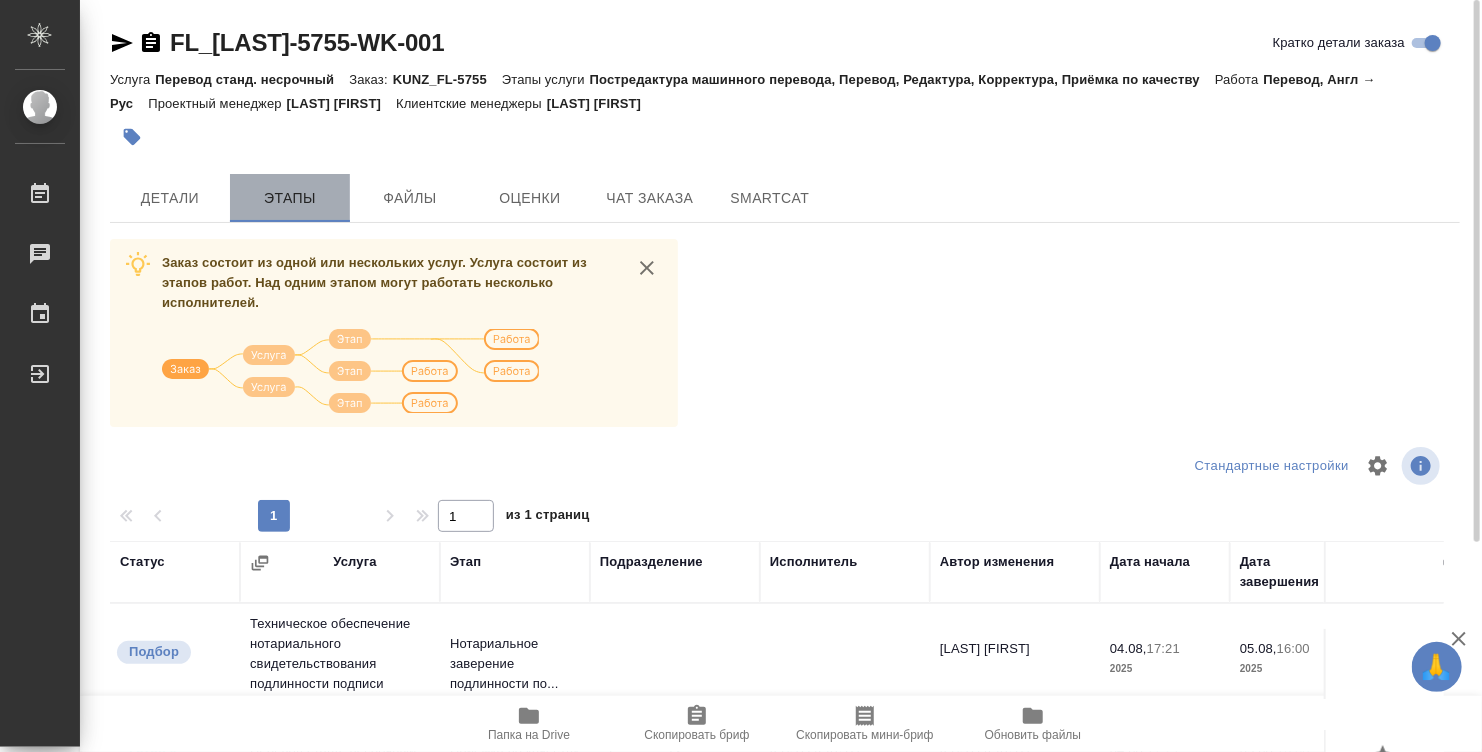 click on "Этапы" at bounding box center [290, 198] 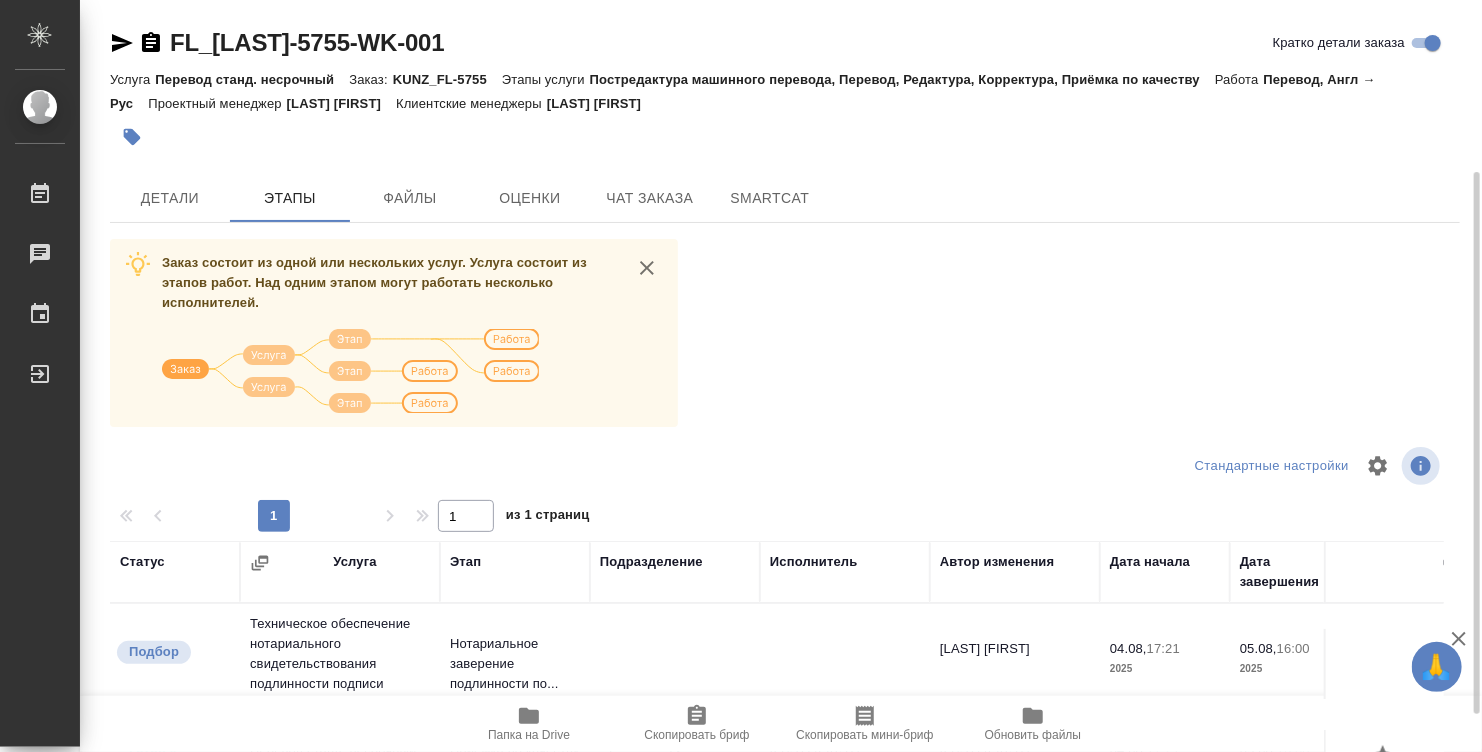 scroll, scrollTop: 200, scrollLeft: 0, axis: vertical 